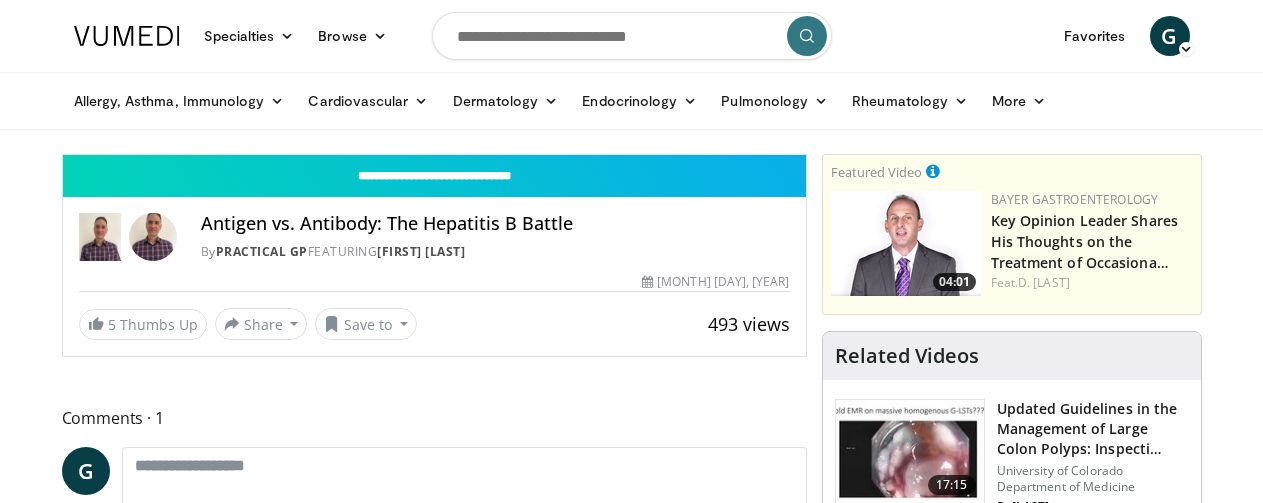 scroll, scrollTop: 0, scrollLeft: 0, axis: both 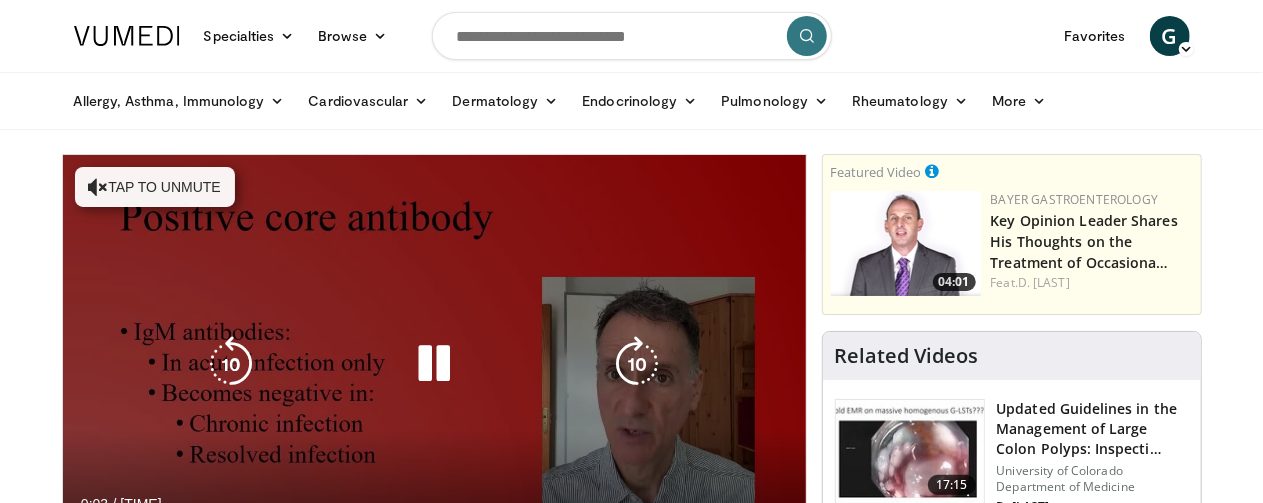 click on "Tap to unmute" at bounding box center (155, 187) 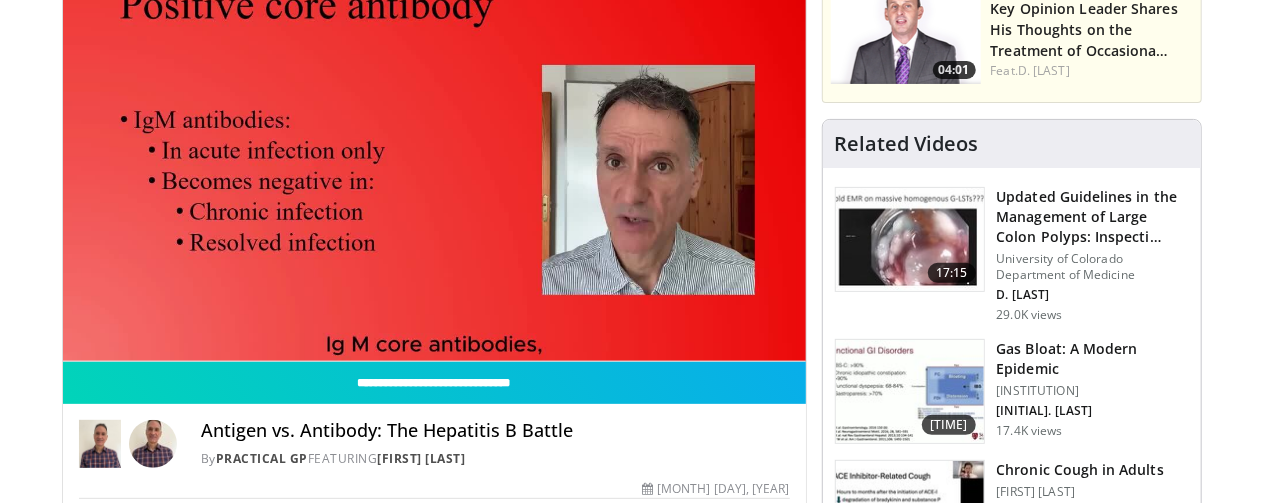 scroll, scrollTop: 220, scrollLeft: 0, axis: vertical 